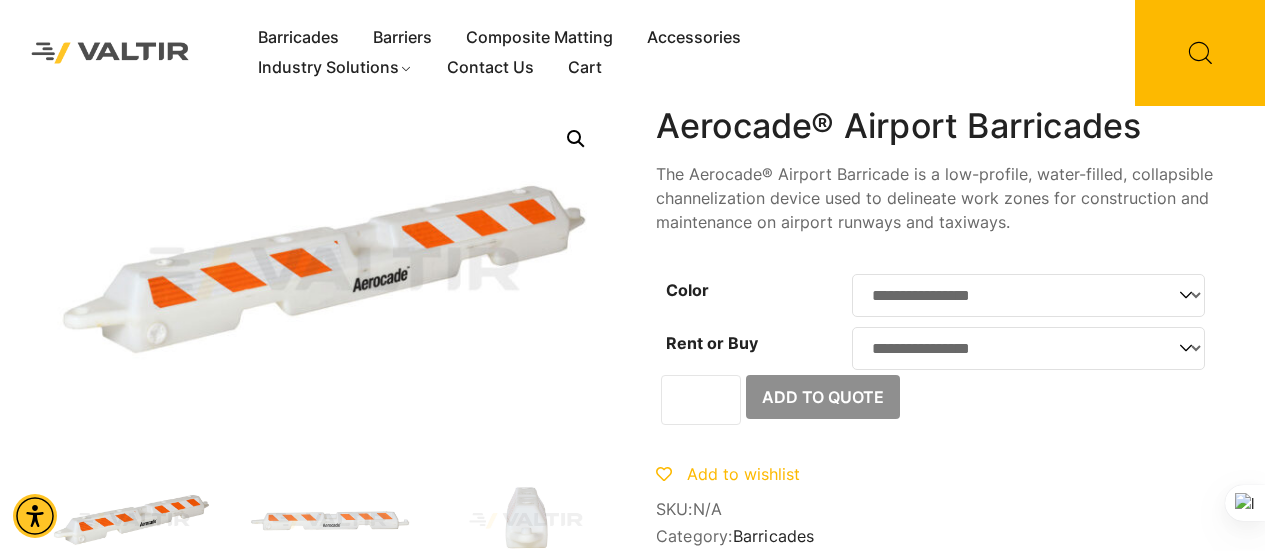 scroll, scrollTop: 432, scrollLeft: 0, axis: vertical 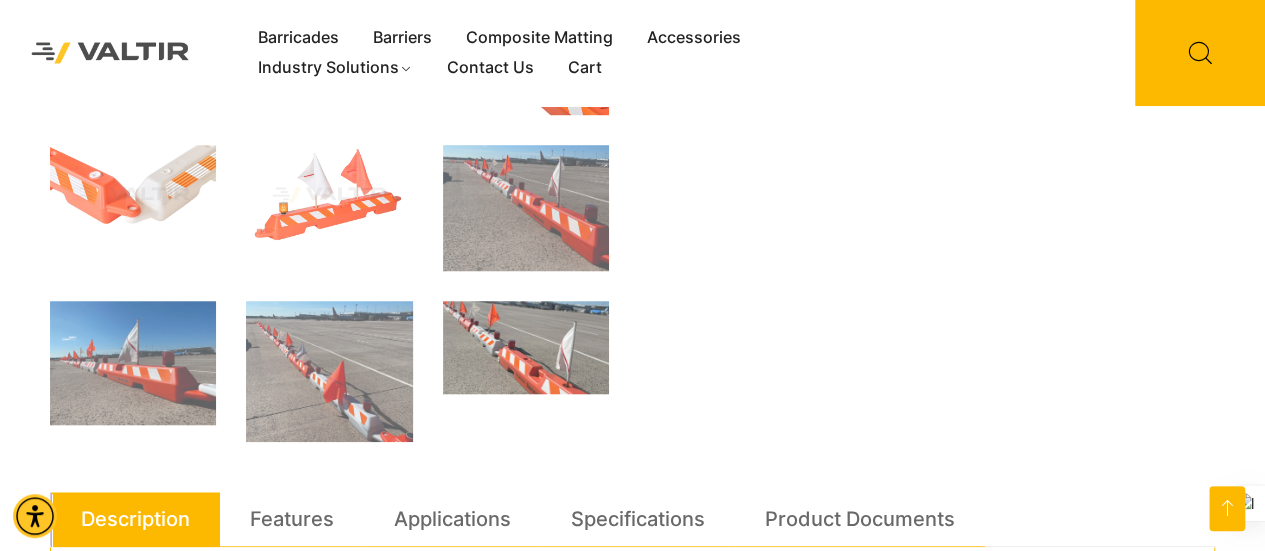 click on "Skip to main content Enable accessibility for low vision Open the accessibility menu
Barricades
Barriers
Composite Matting
Accessories
Industry Solutions
Construction Site Solutions
Traffic & Pedestrian
Events & Crowd Control
Ground Protection
Airports
Contact Us
Cart
Get a quote
Menu
Barricades Barriers Composite Matting Accessories Industry Solutions
Construction Site Solutions 	 Traffic & Pedestrian 	 Events & Crowd Control 	 Ground Protection 	 Airports Contact Us Cart" at bounding box center [632, 898] 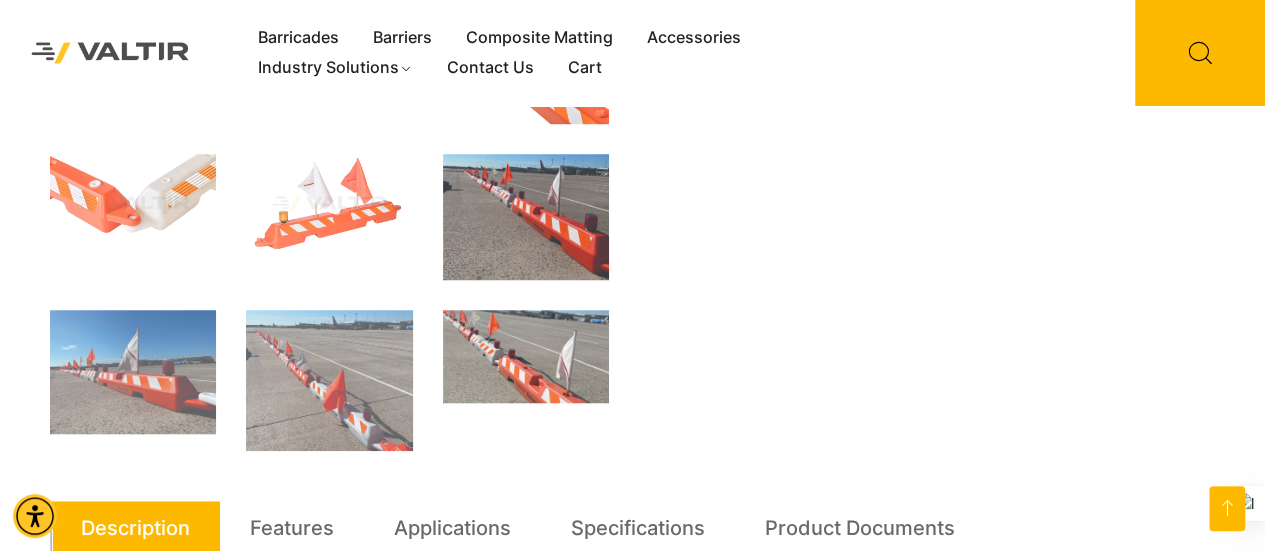 click at bounding box center [526, 217] 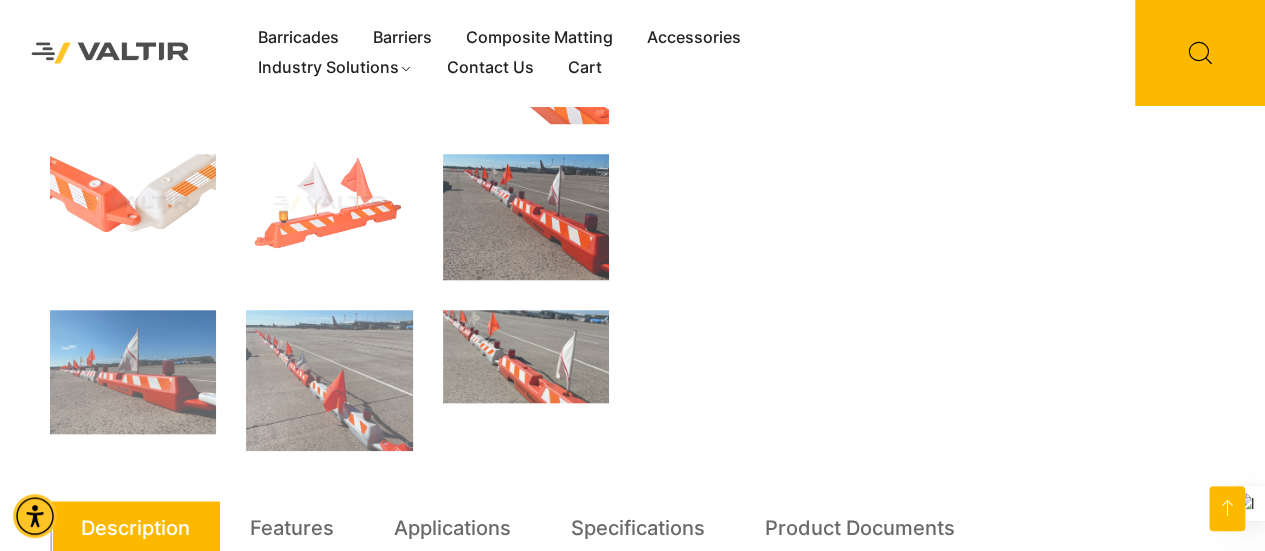 scroll, scrollTop: 794, scrollLeft: 0, axis: vertical 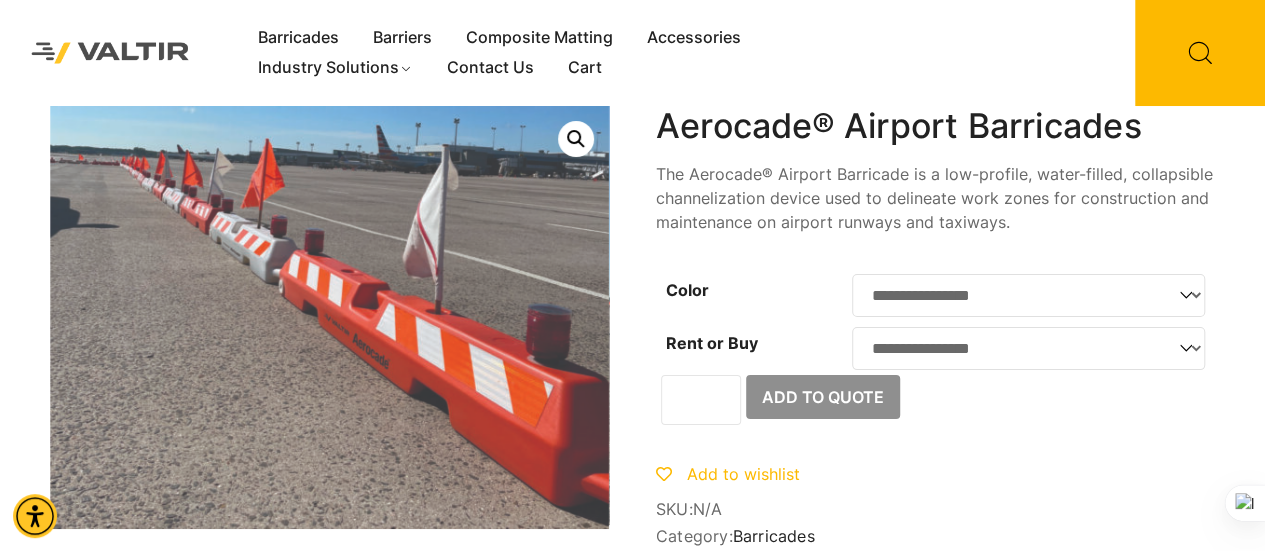 click on "**********" 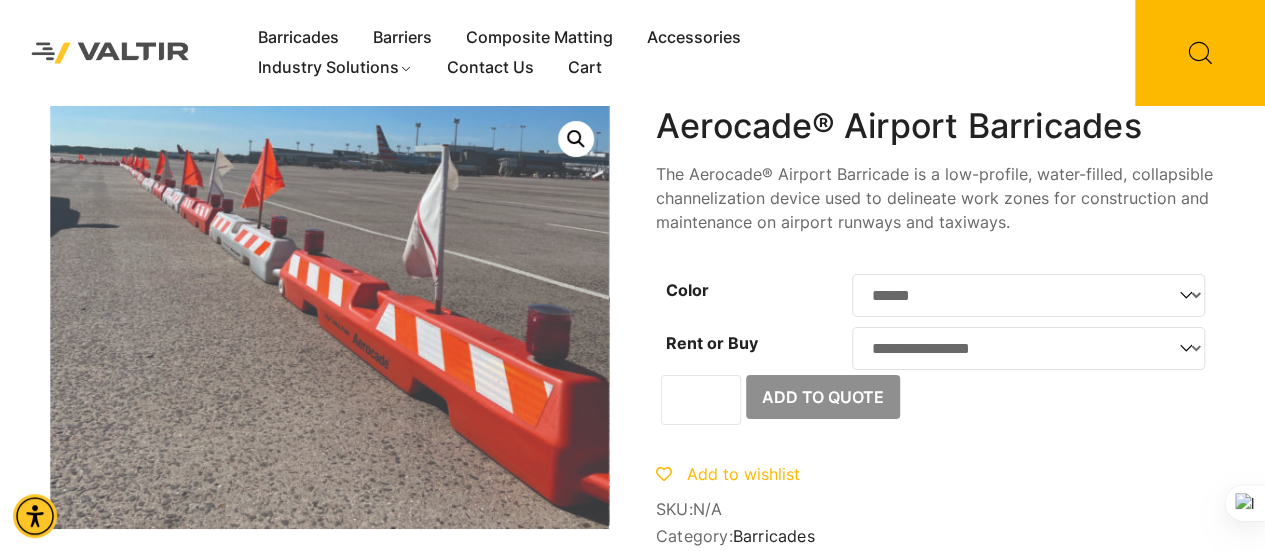 click on "**********" 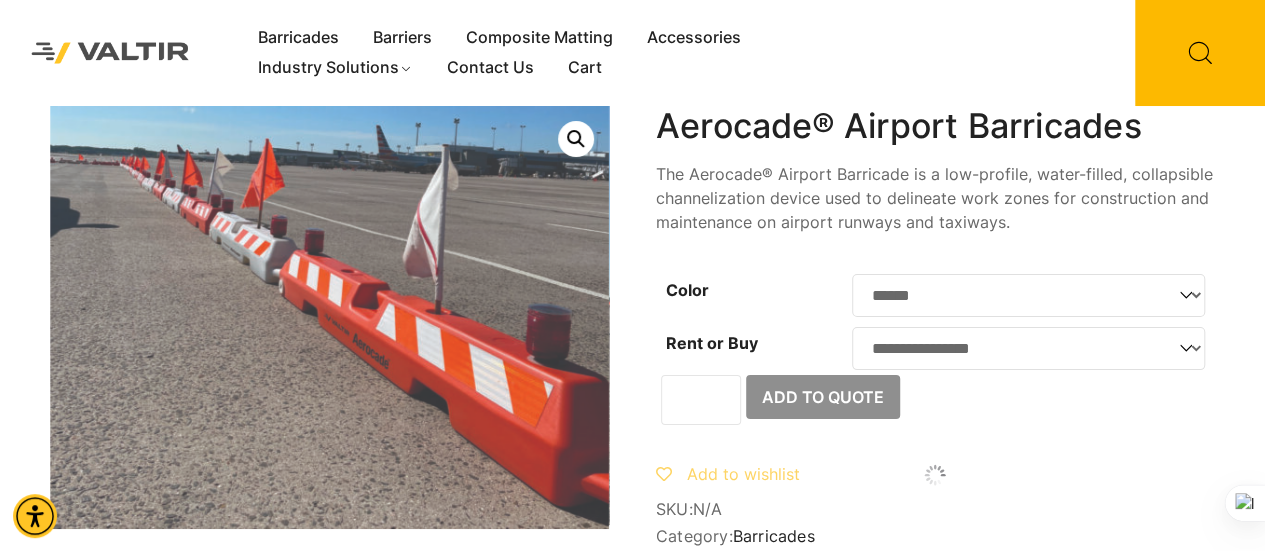 click on "**********" 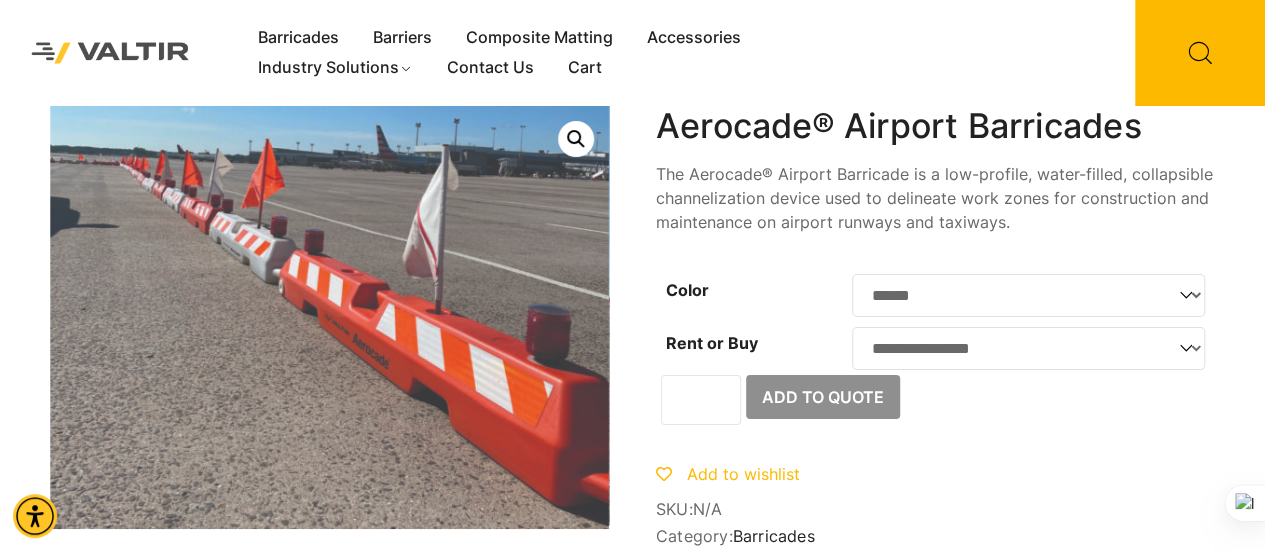select on "***" 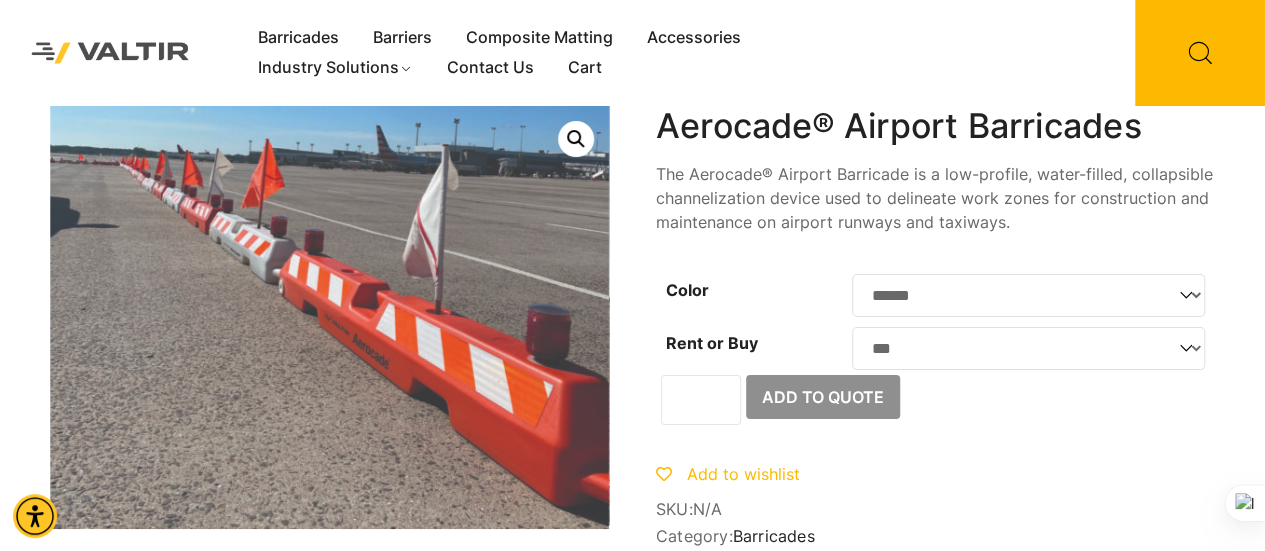 click on "**********" 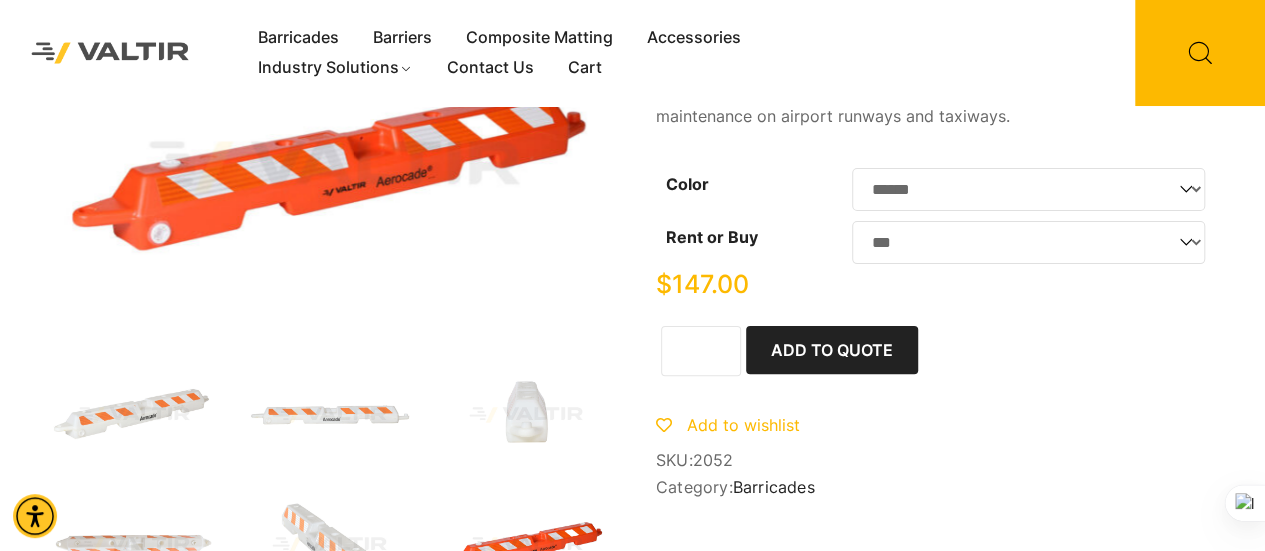 scroll, scrollTop: 118, scrollLeft: 0, axis: vertical 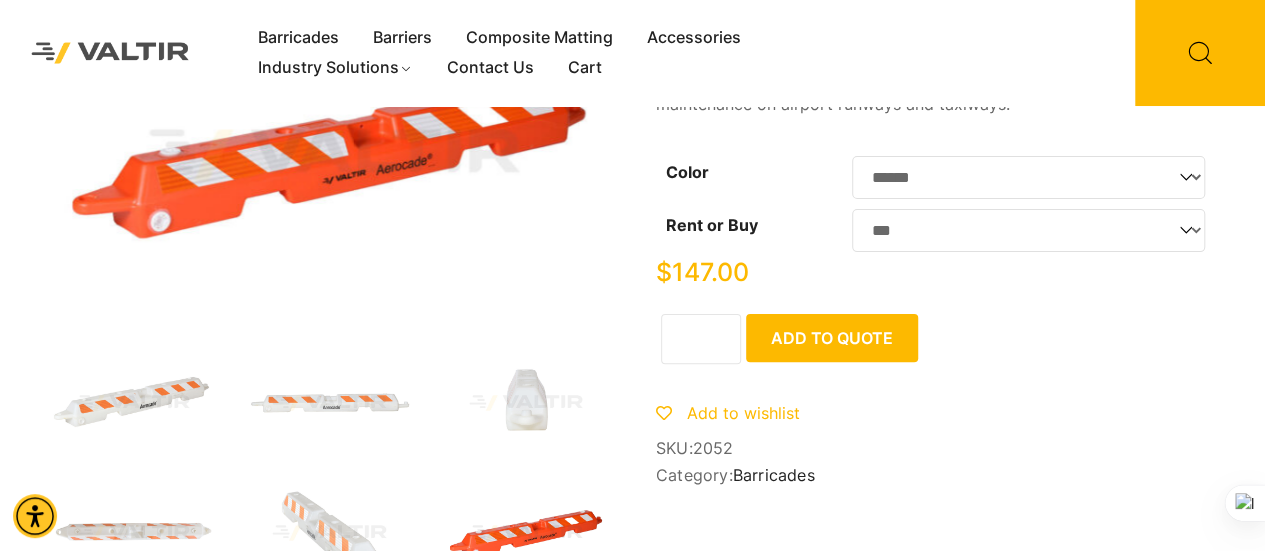 click on "Add to Quote" 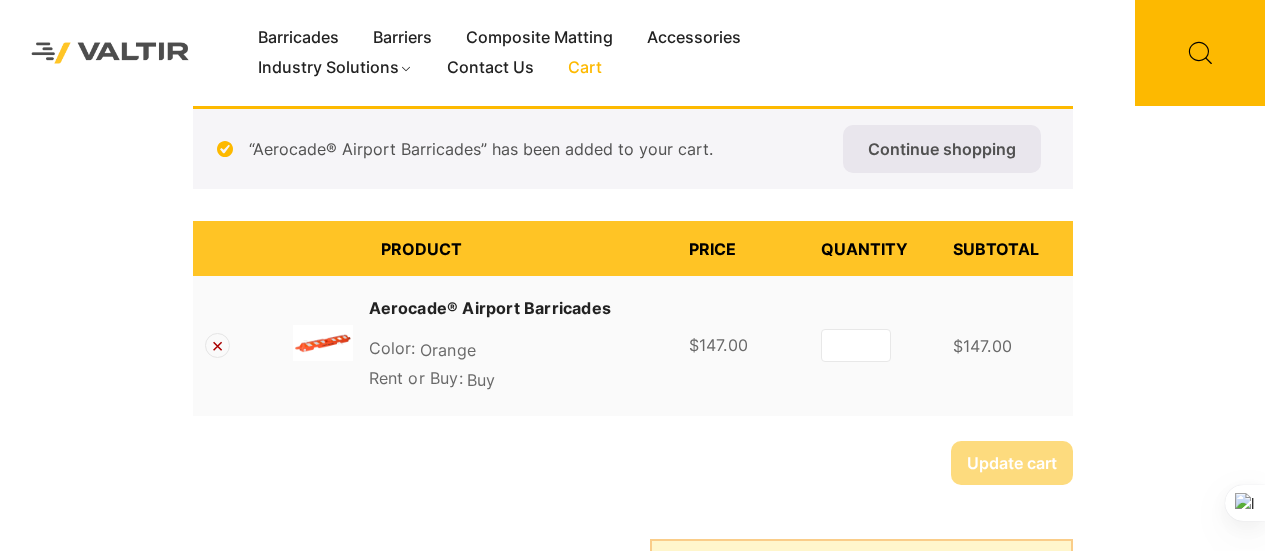scroll, scrollTop: 0, scrollLeft: 0, axis: both 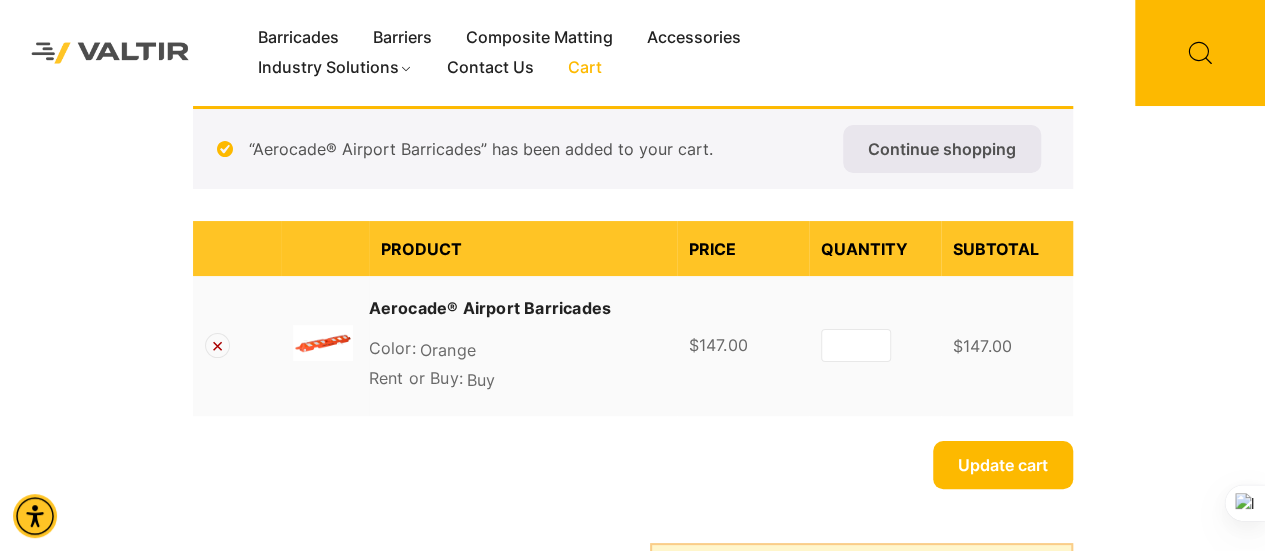 click on "*" at bounding box center (856, 345) 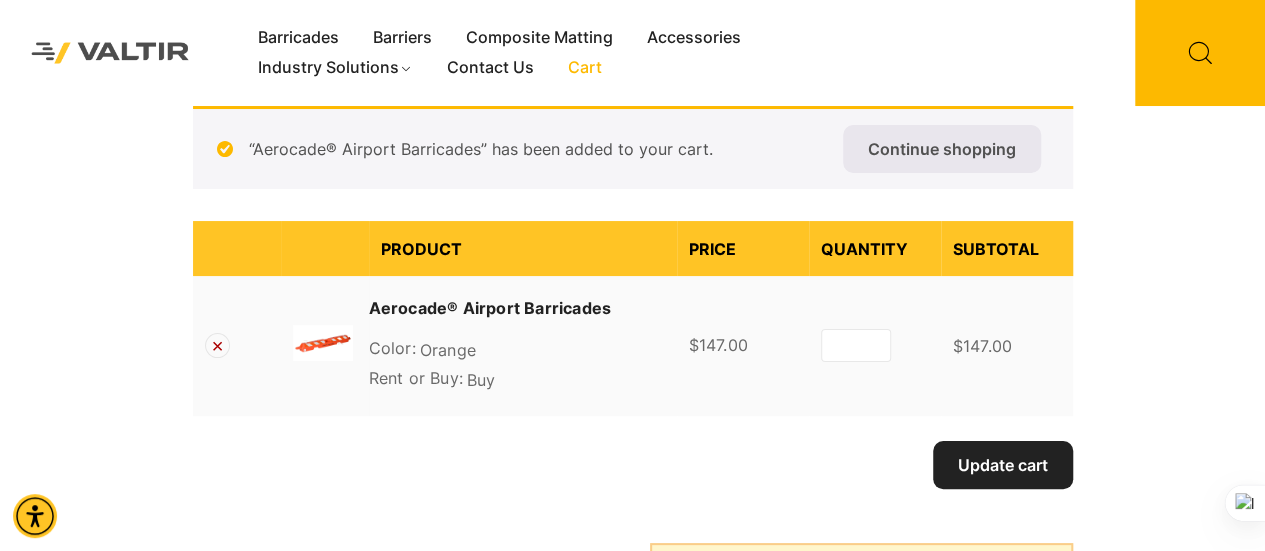 type on "***" 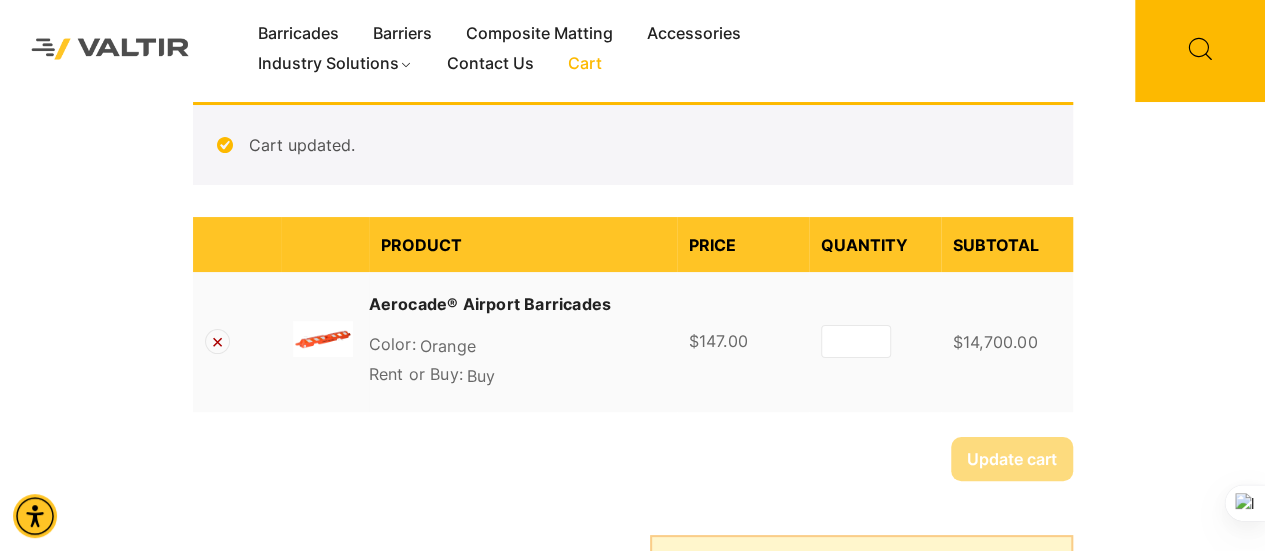 scroll, scrollTop: 6, scrollLeft: 0, axis: vertical 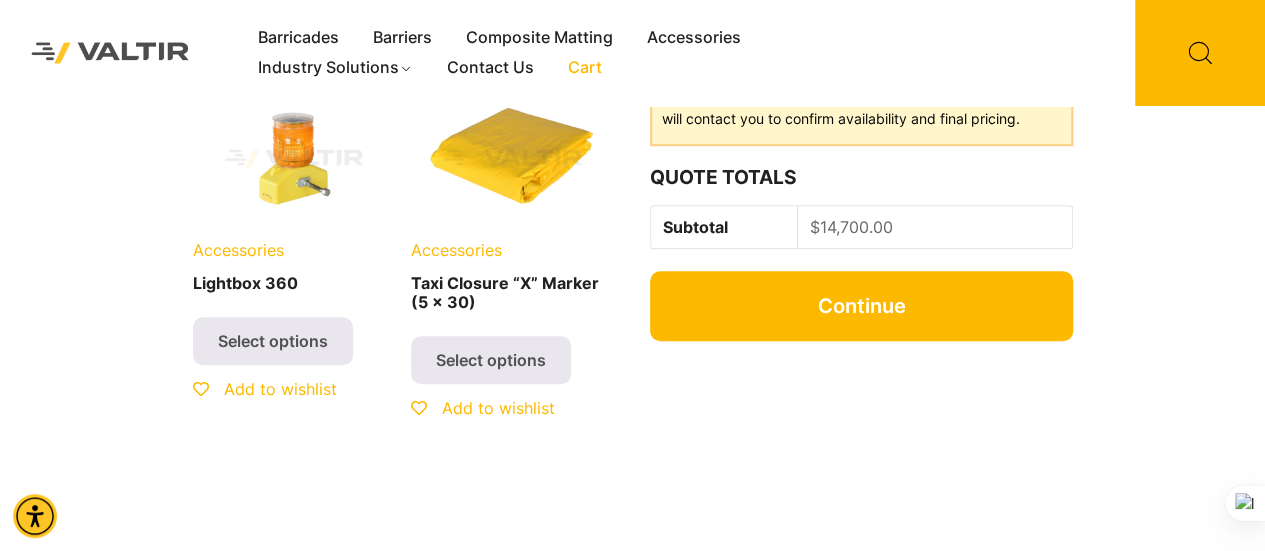 click on "Continue" at bounding box center (861, 306) 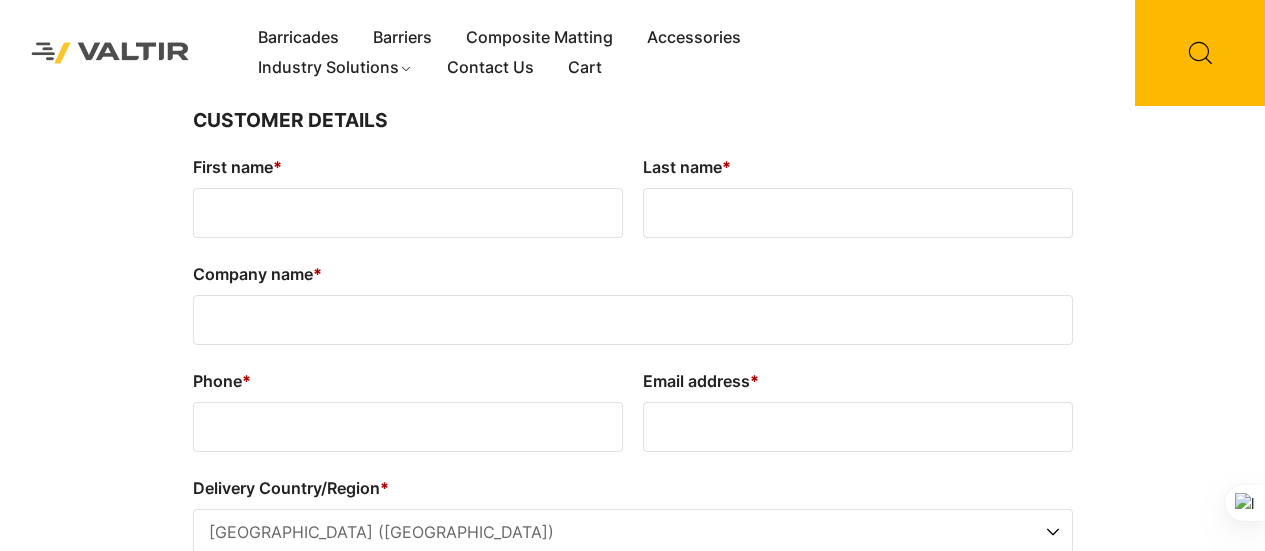 select on "**" 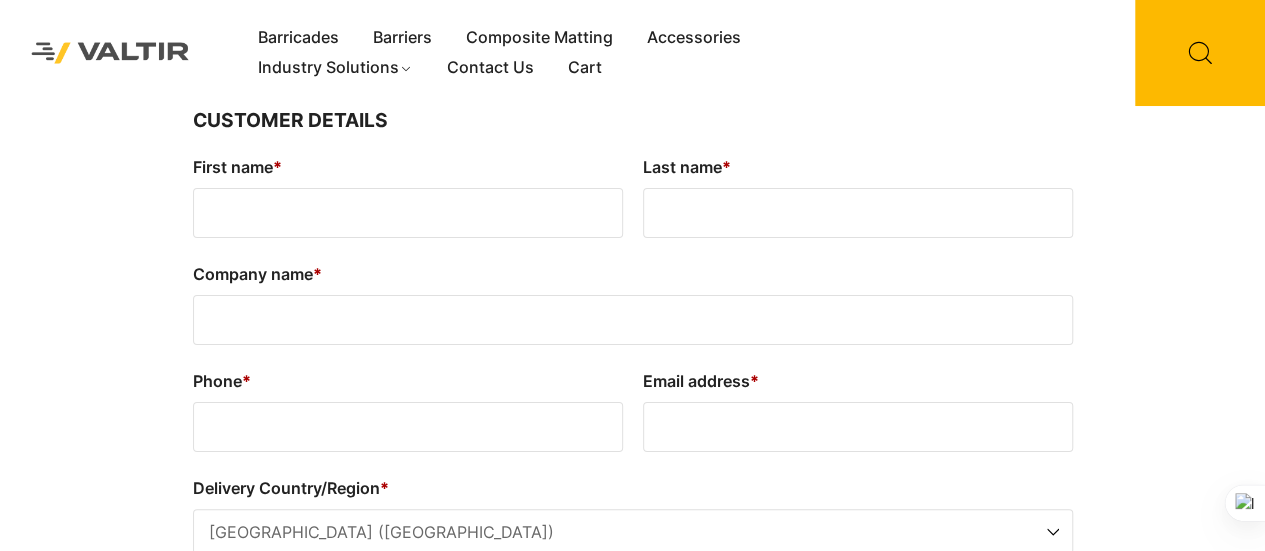 scroll, scrollTop: 0, scrollLeft: 0, axis: both 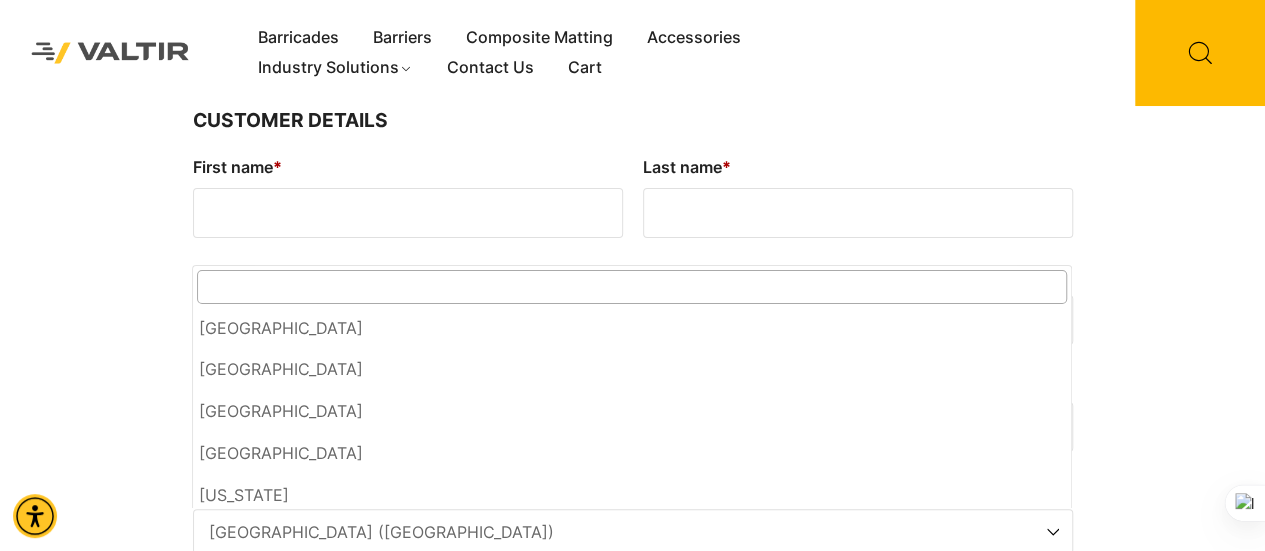 click at bounding box center [1053, 532] 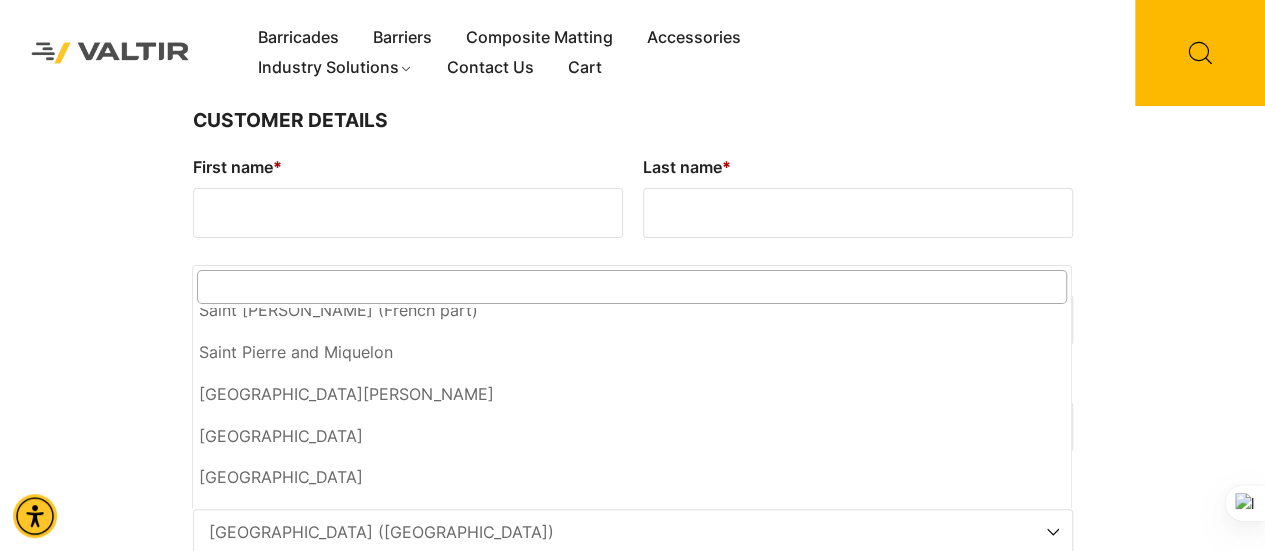 scroll, scrollTop: 7848, scrollLeft: 0, axis: vertical 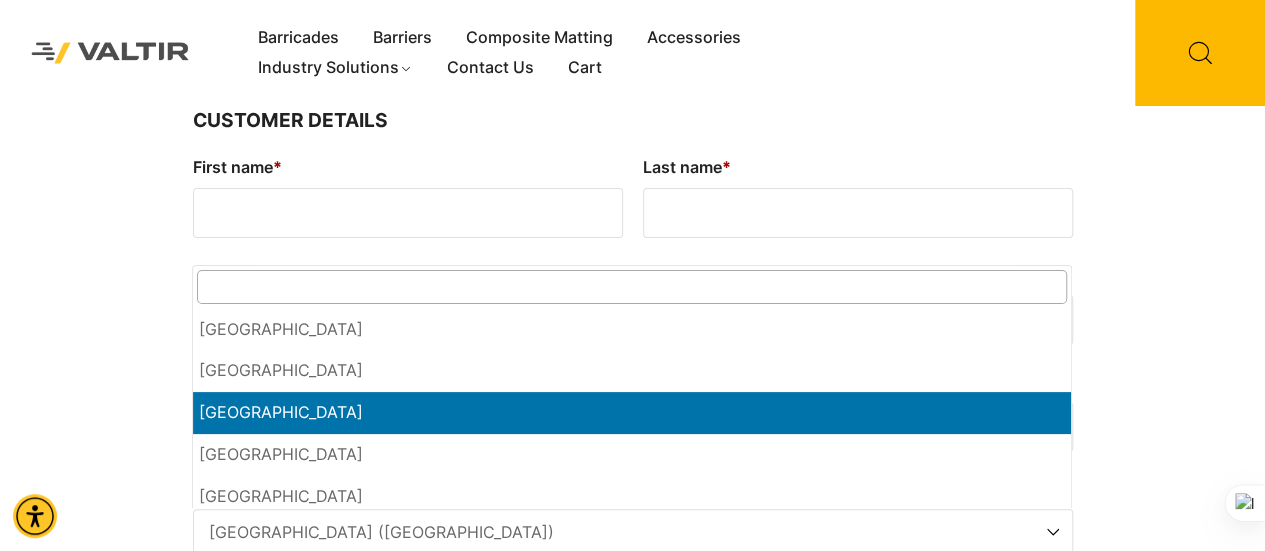 select on "**" 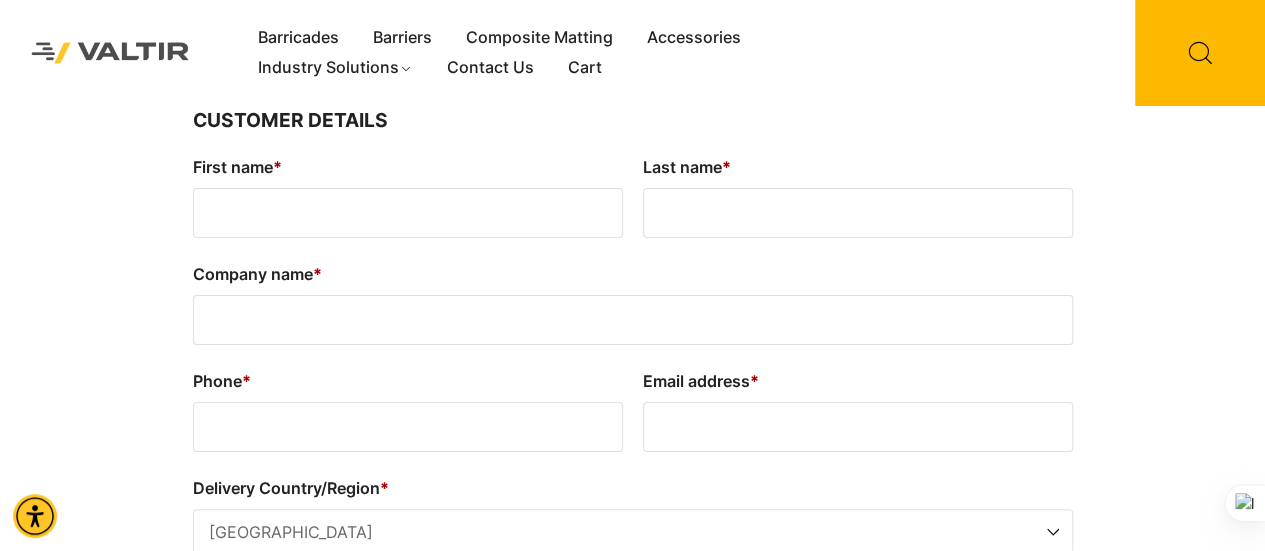 click on "First name  *" at bounding box center [408, 213] 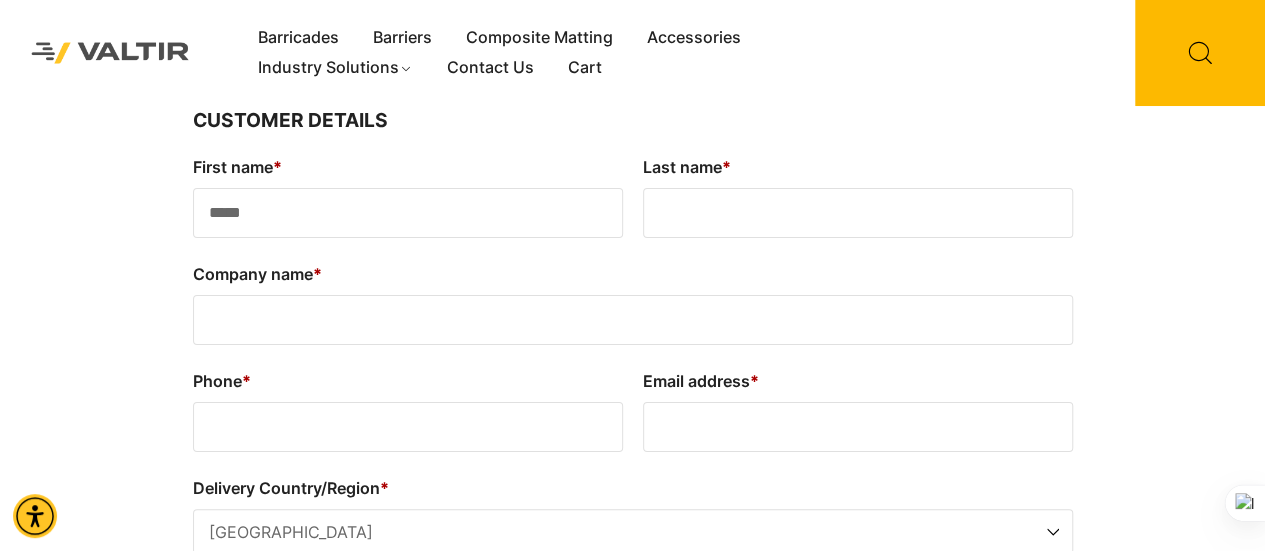 type on "*******" 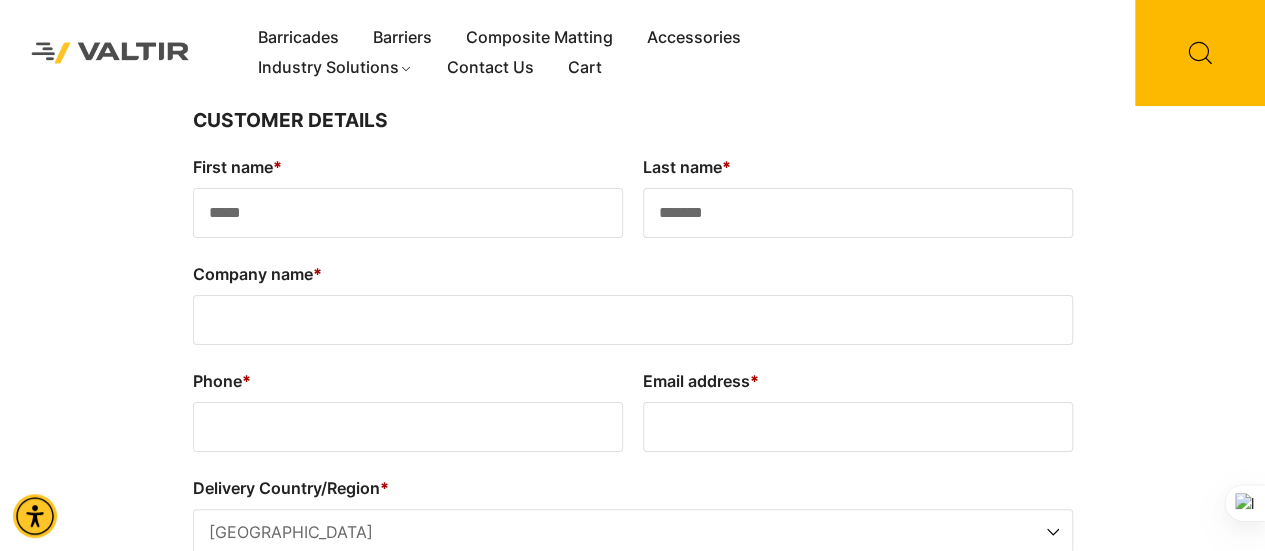 type on "**********" 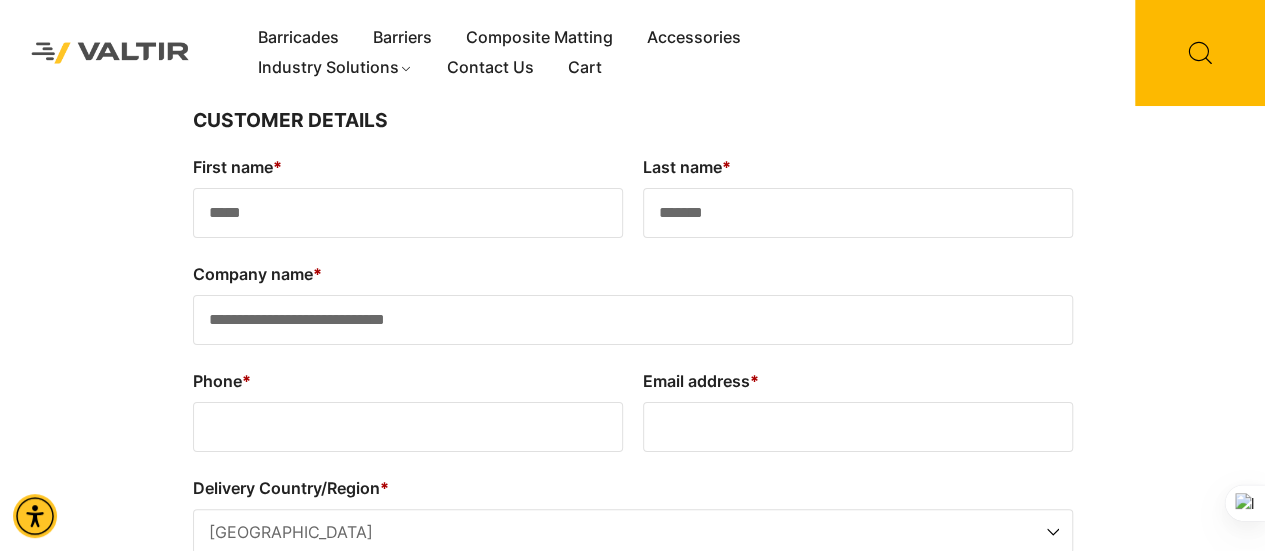 type on "*****" 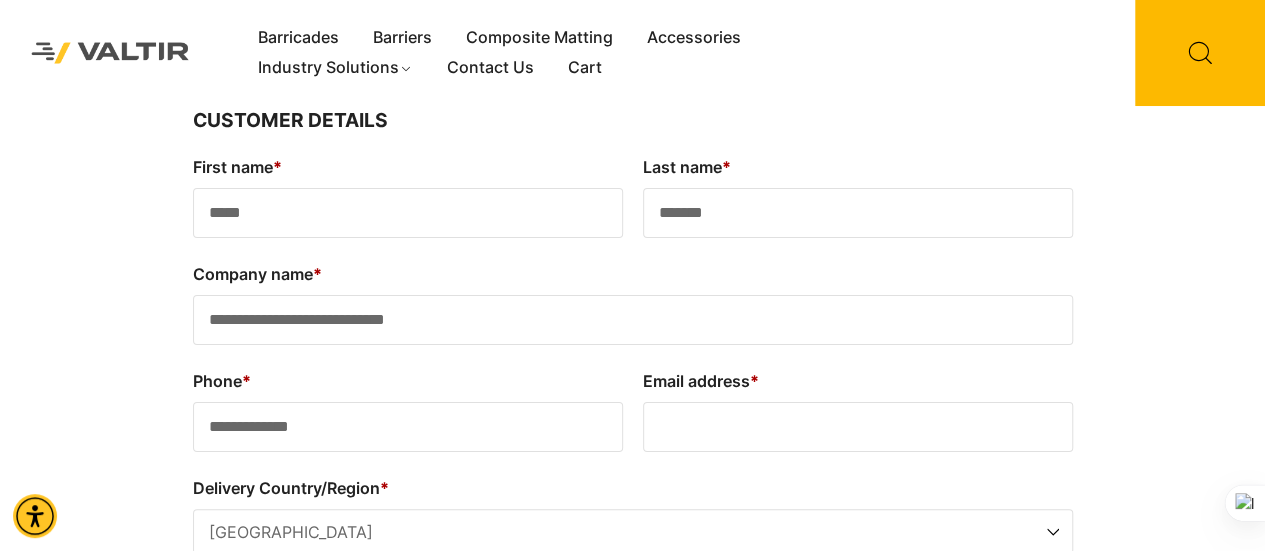 type on "**********" 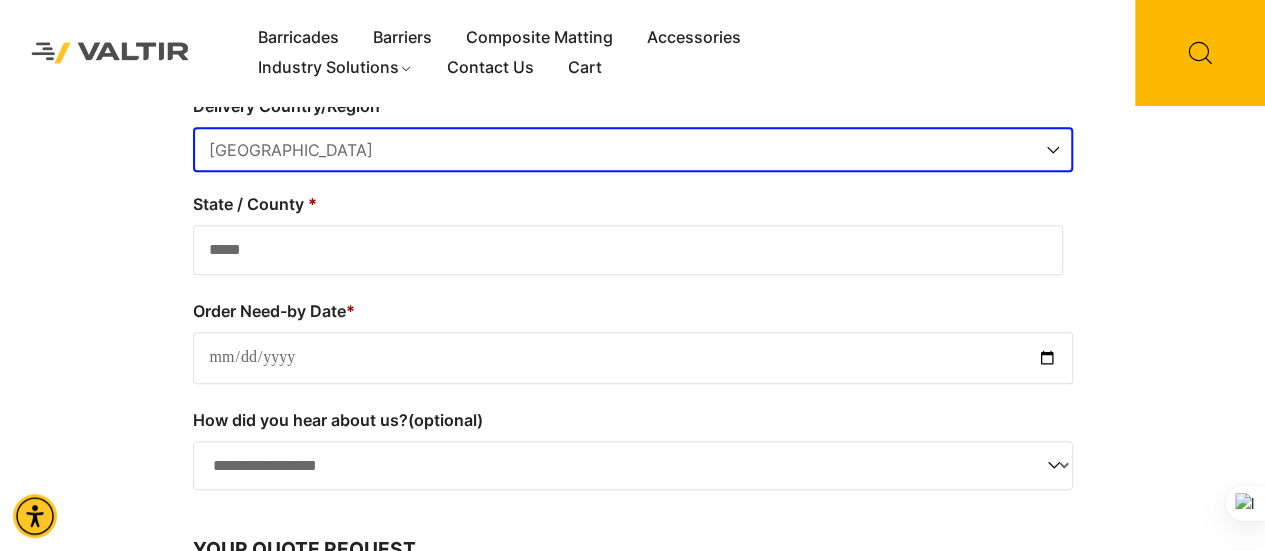 scroll, scrollTop: 444, scrollLeft: 0, axis: vertical 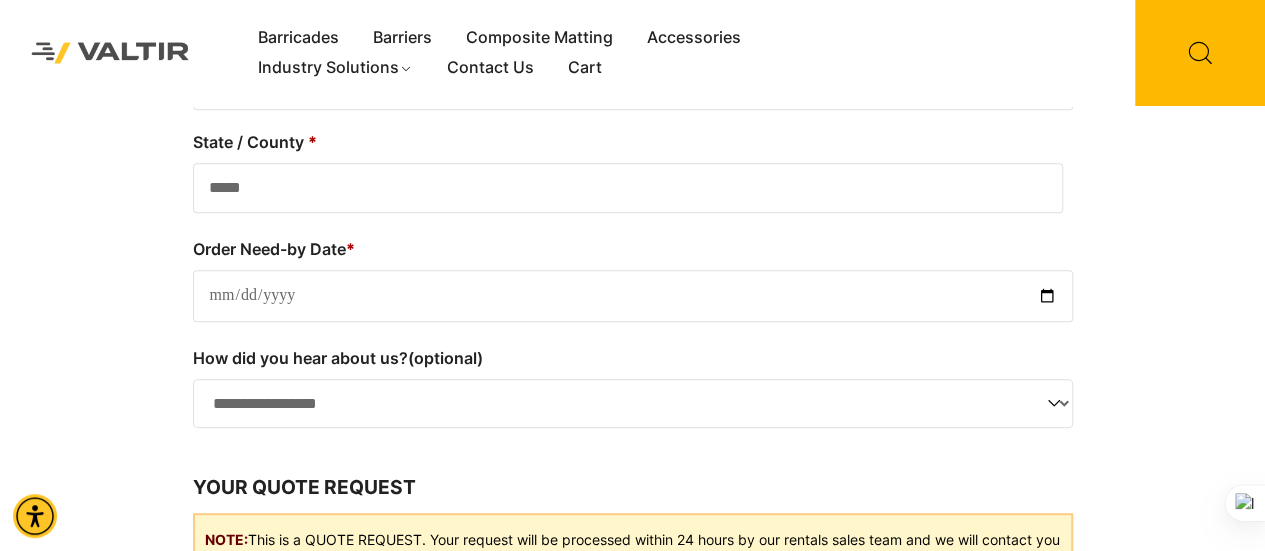 click on "Order Need-by Date  *" at bounding box center [633, 296] 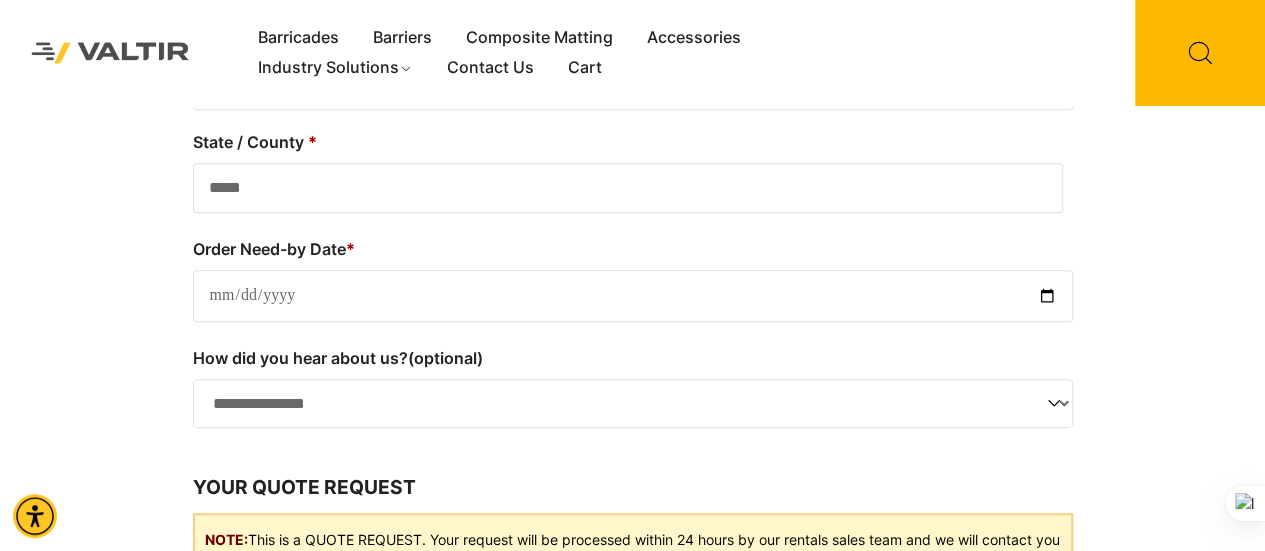 click on "**********" at bounding box center [633, 403] 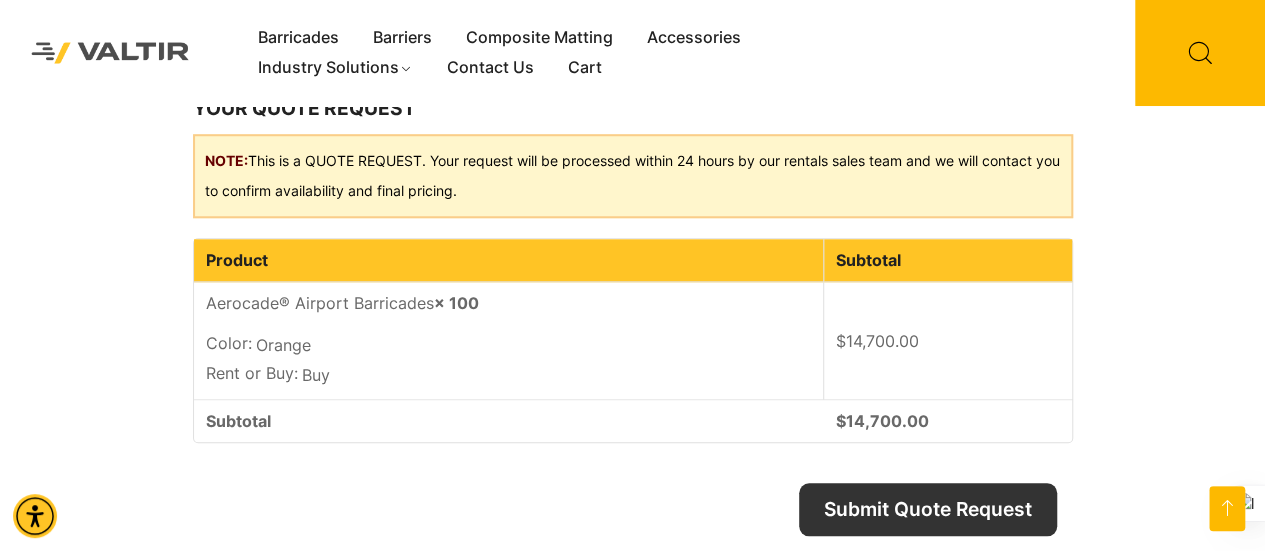 scroll, scrollTop: 902, scrollLeft: 0, axis: vertical 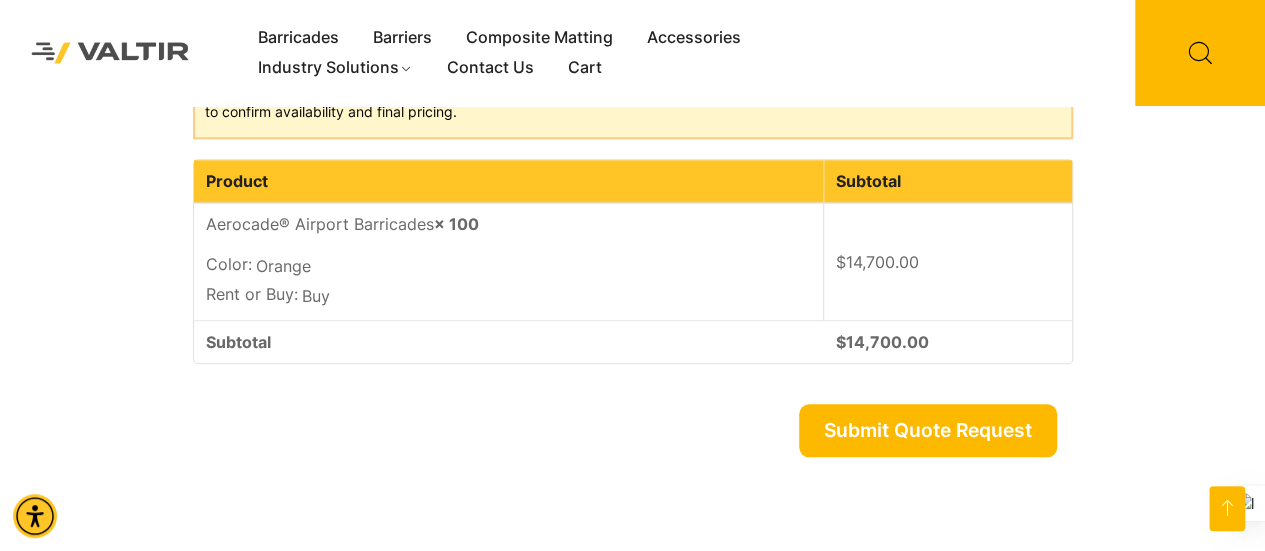 click on "Submit Quote Request" at bounding box center (928, 430) 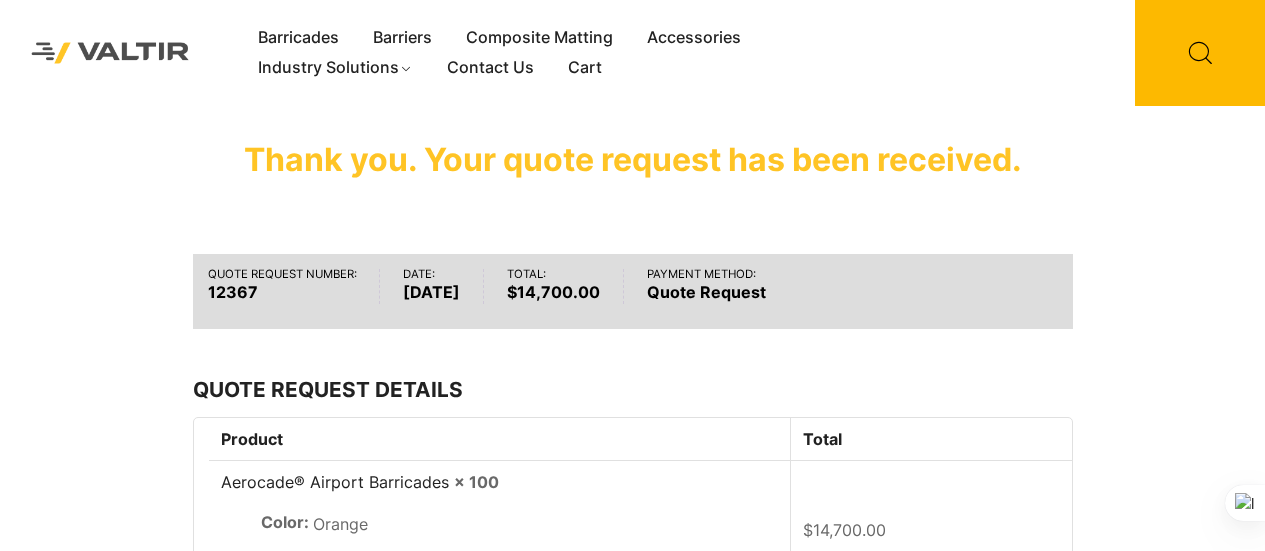 scroll, scrollTop: 0, scrollLeft: 0, axis: both 